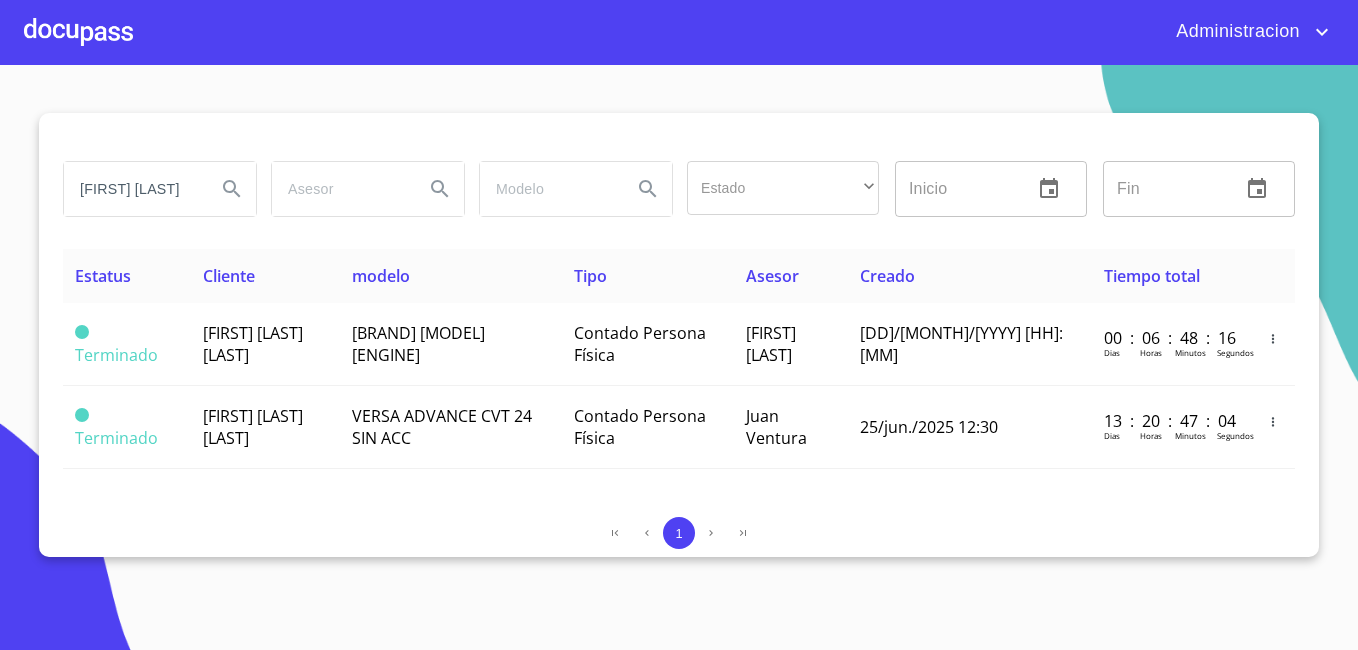 scroll, scrollTop: 0, scrollLeft: 0, axis: both 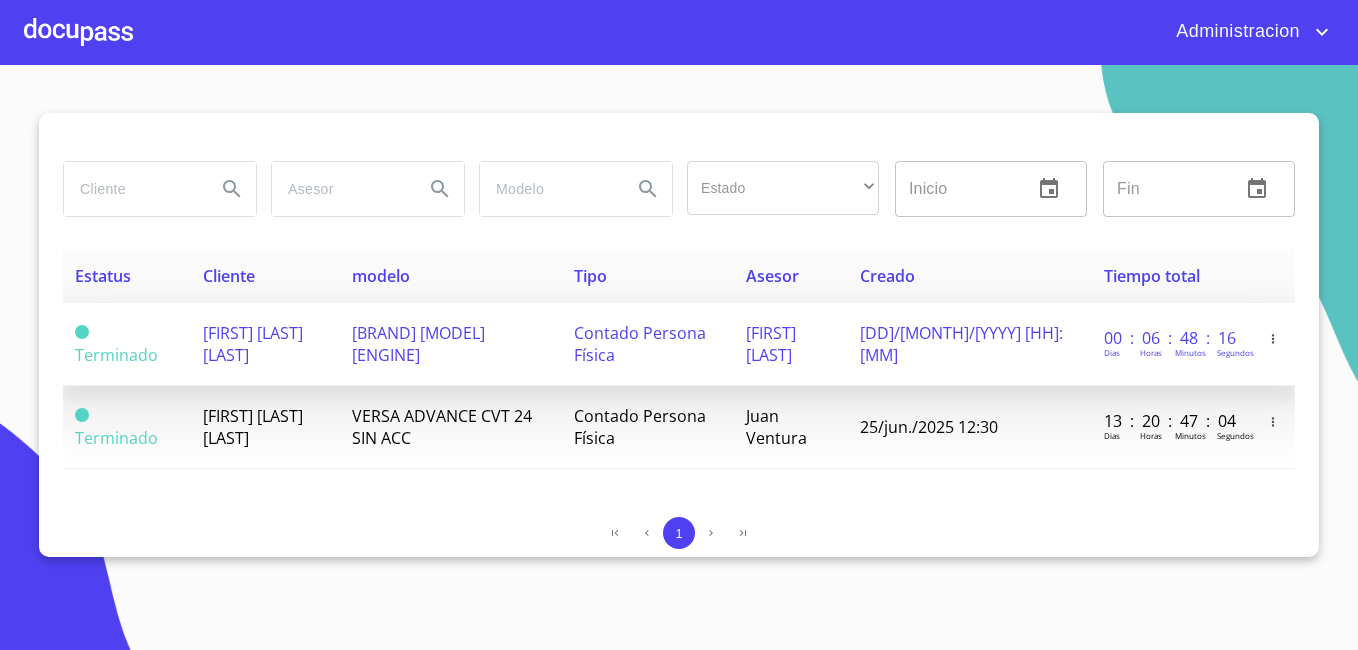 type 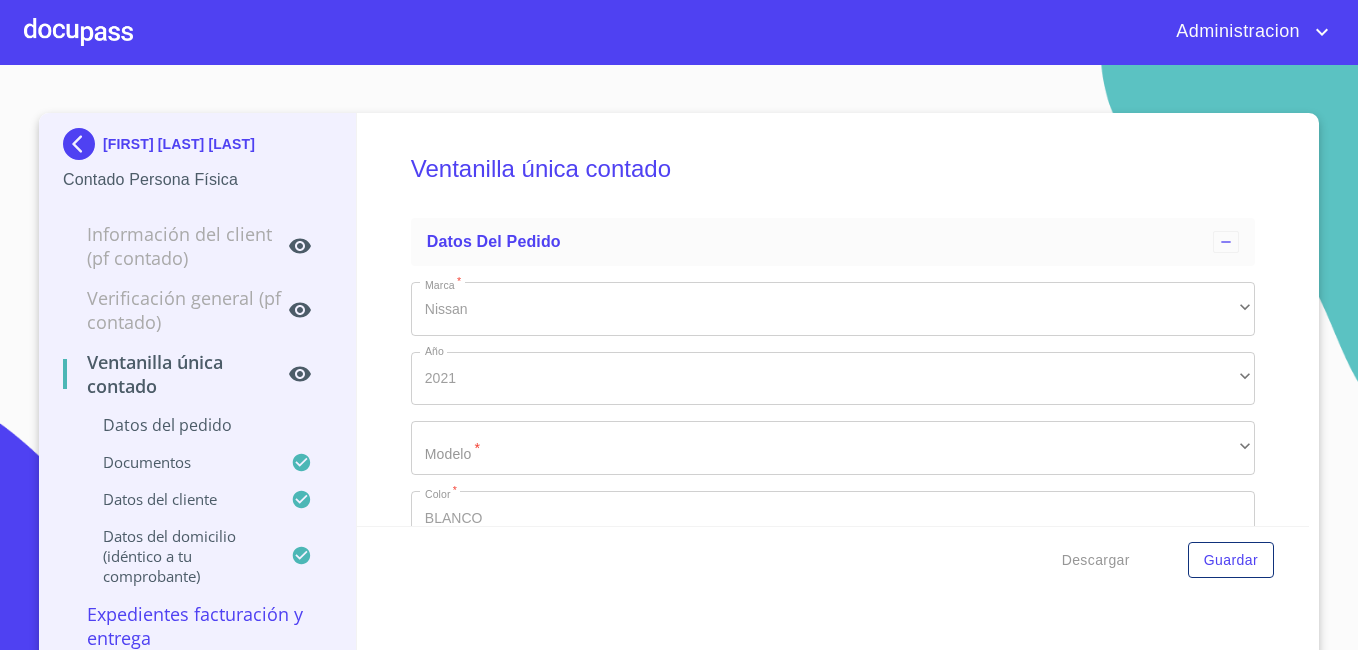 click on "[FIRST] [LAST] [LAST]" at bounding box center [179, 144] 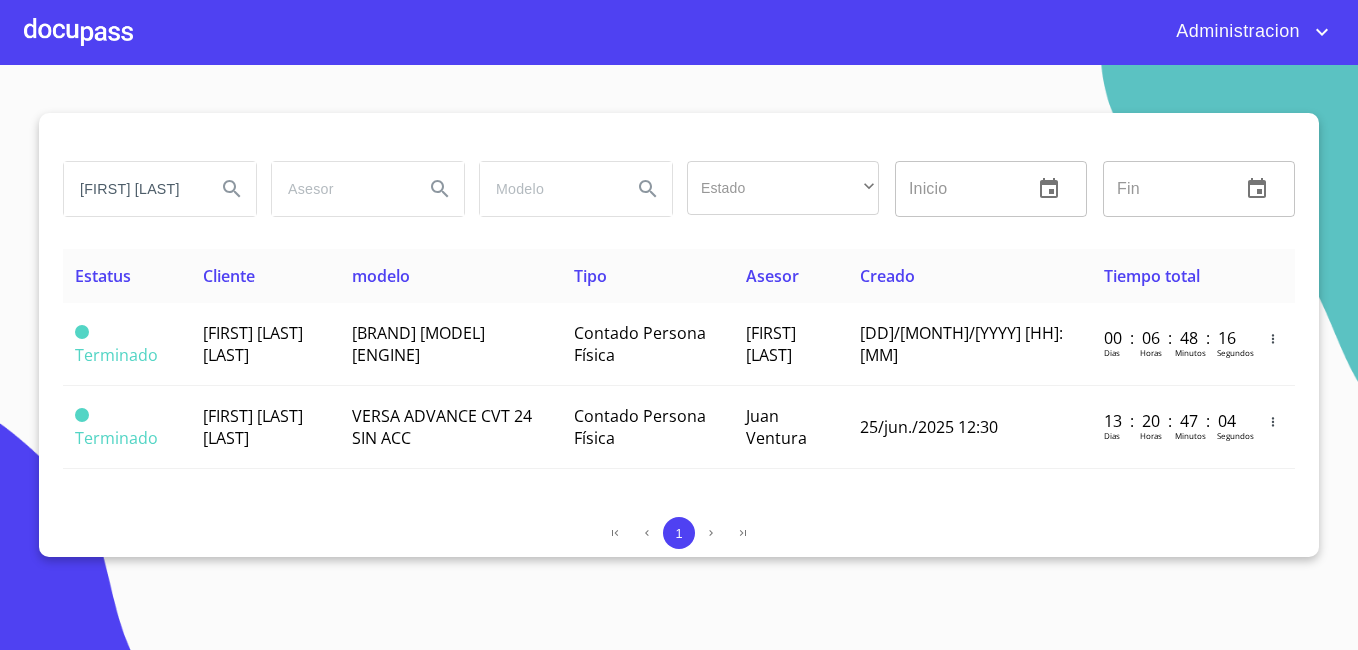 click on "[FIRST] [LAST]" at bounding box center (132, 189) 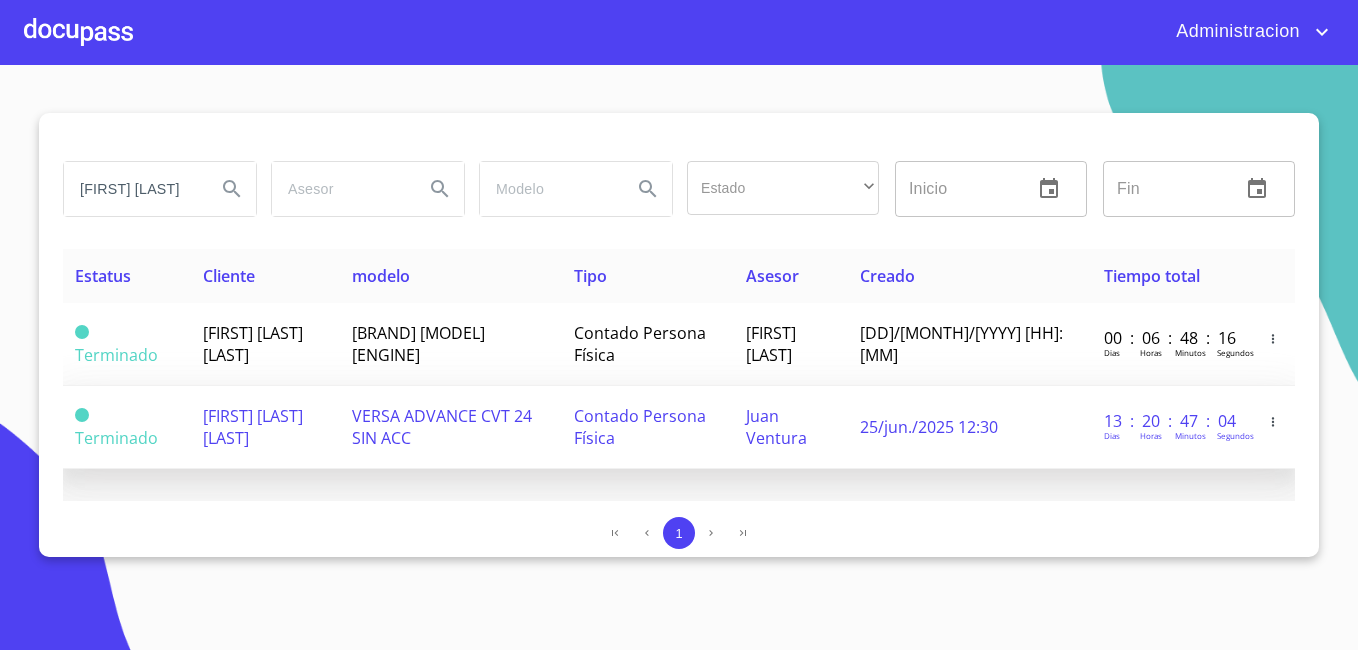 click on "[FIRST] [LAST] [LAST]" at bounding box center (265, 344) 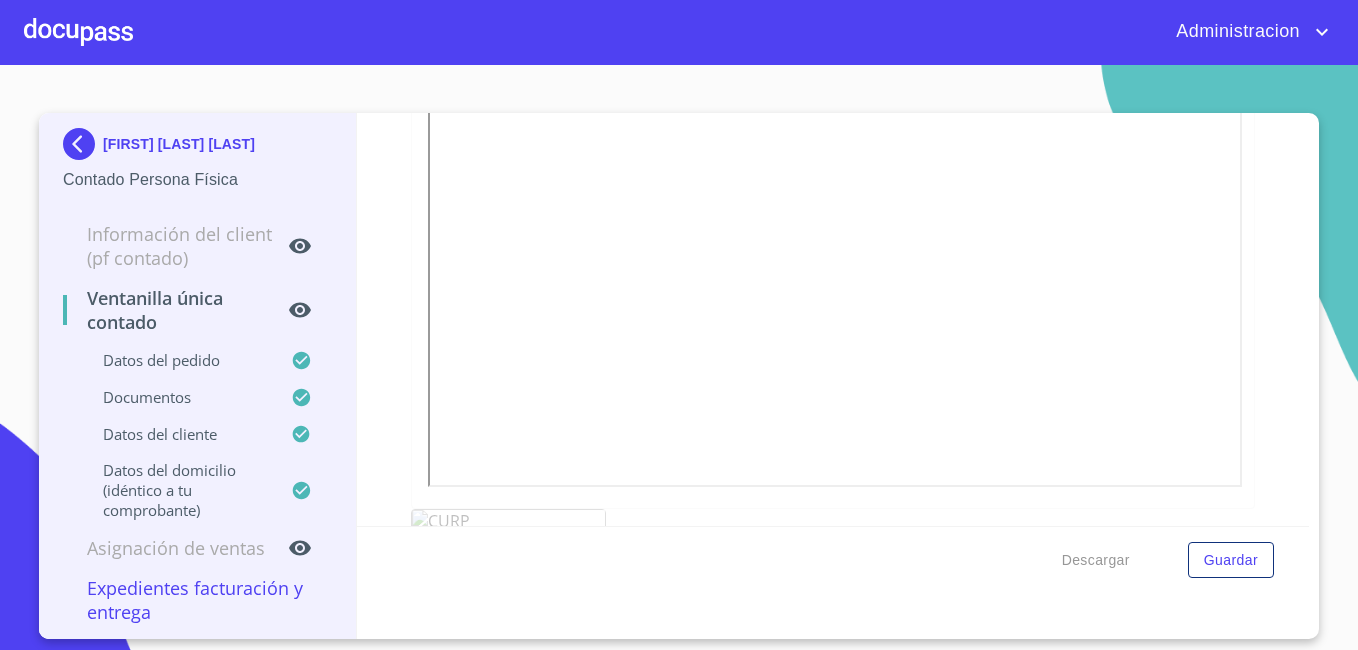 scroll, scrollTop: 2622, scrollLeft: 0, axis: vertical 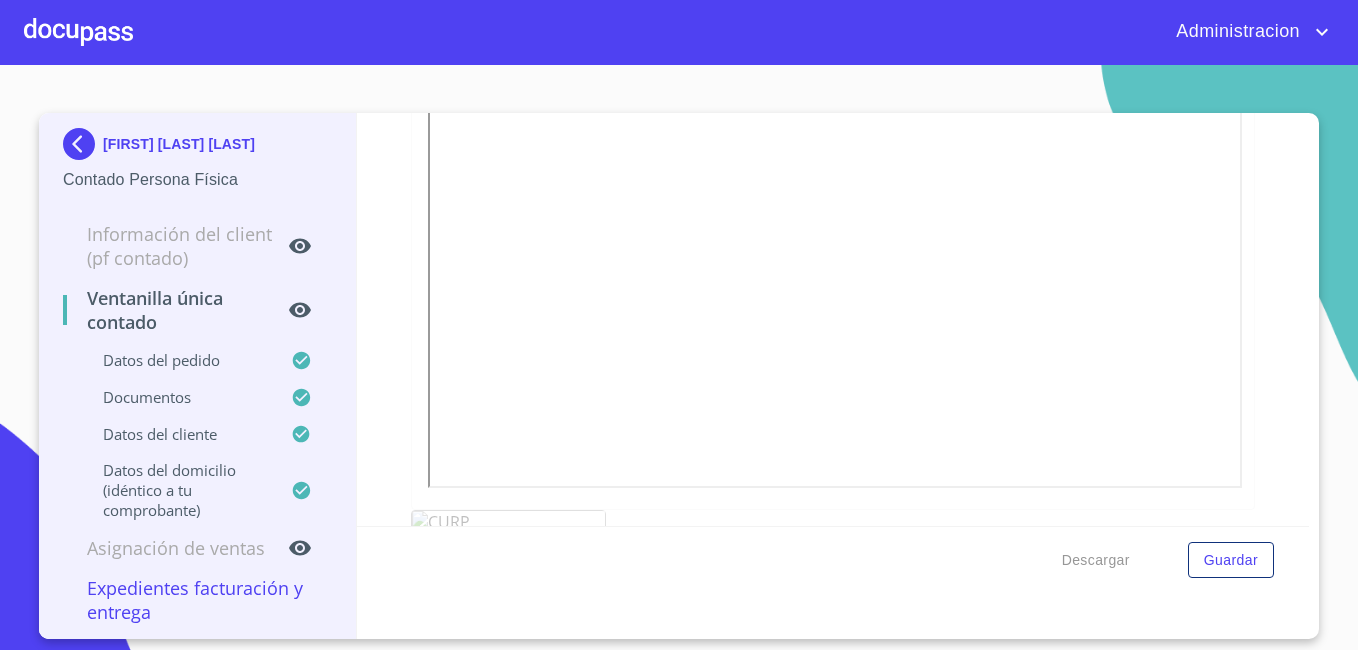 click on "[FIRST] [LAST] [LAST]" at bounding box center (179, 144) 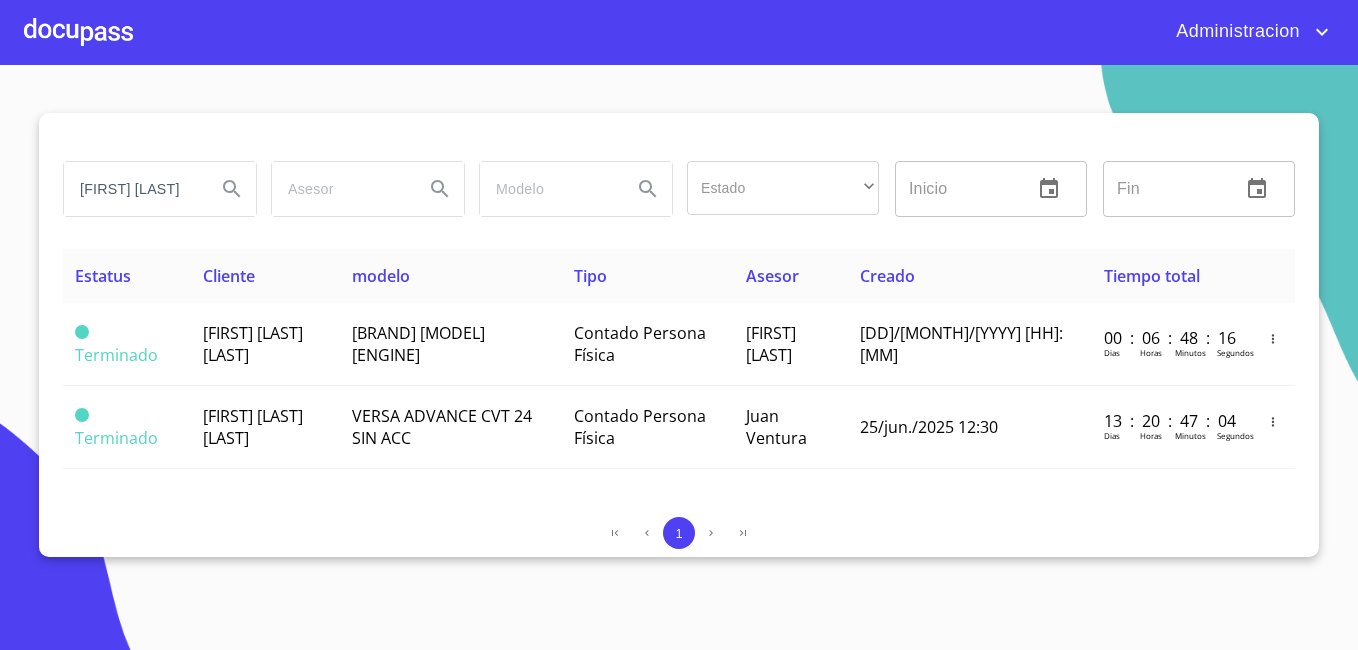 click on "[FIRST] [LAST]" at bounding box center (132, 189) 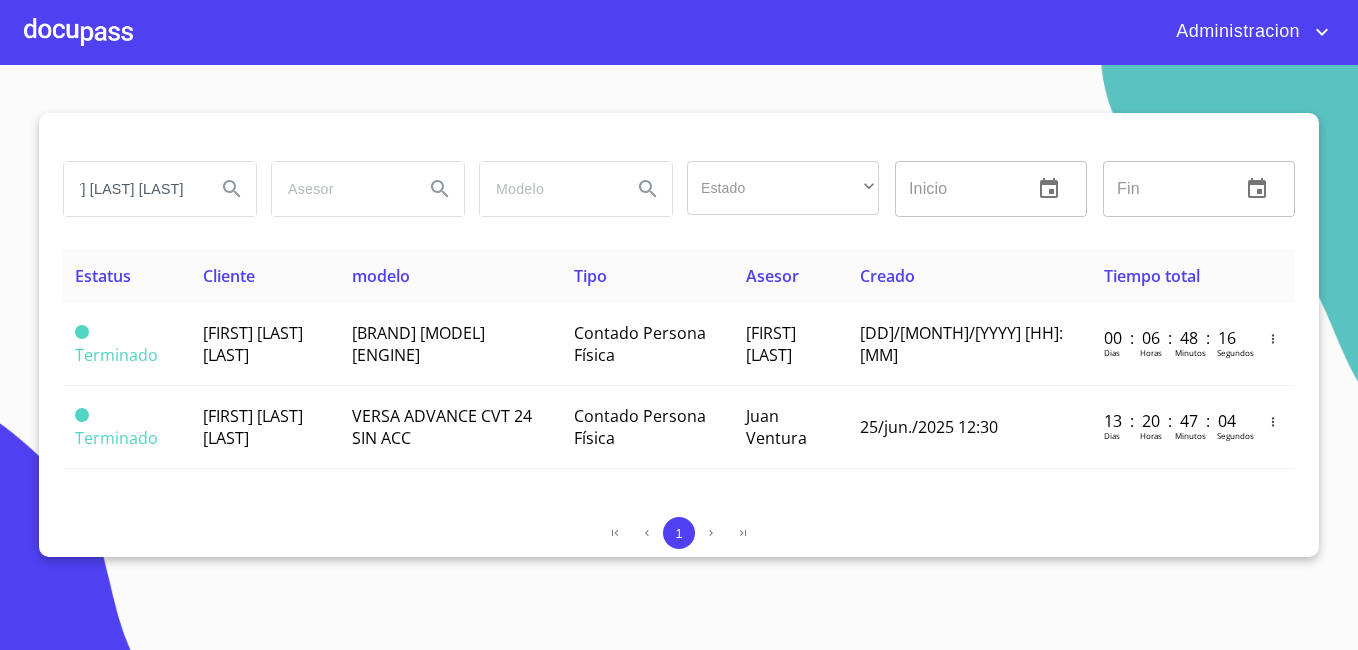 scroll, scrollTop: 0, scrollLeft: 61, axis: horizontal 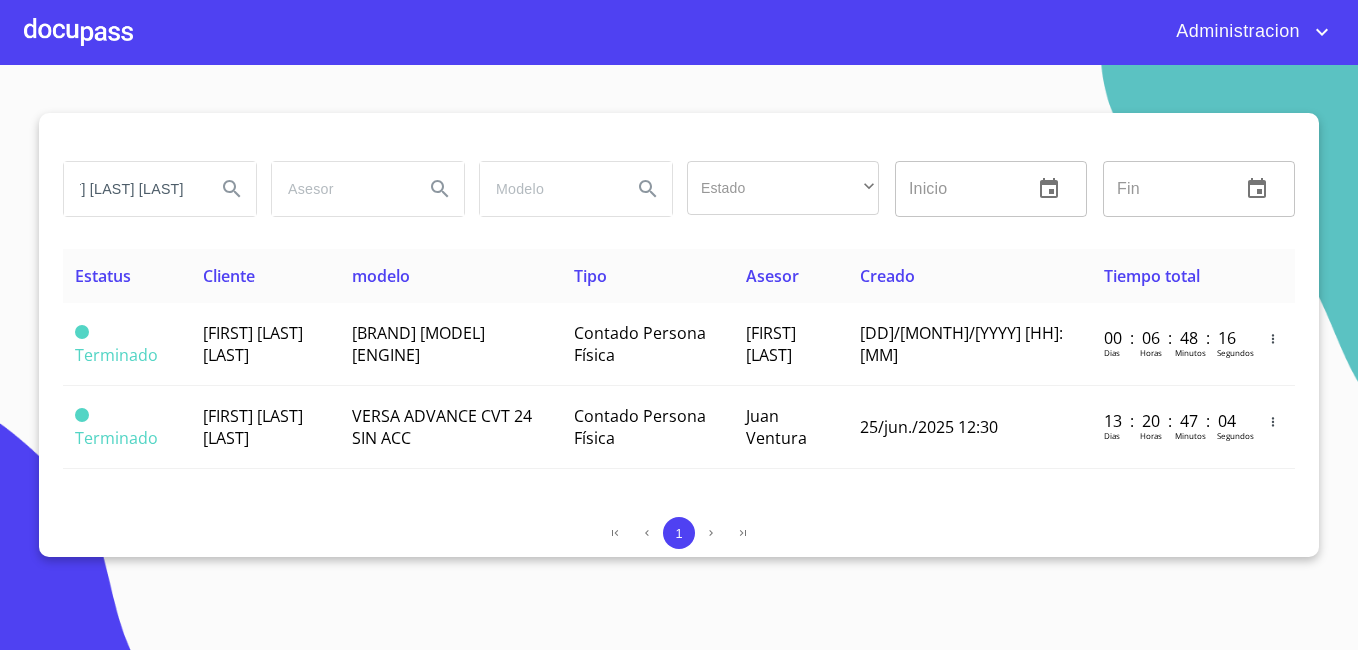 type on "[FIRST] [LAST] [LAST]" 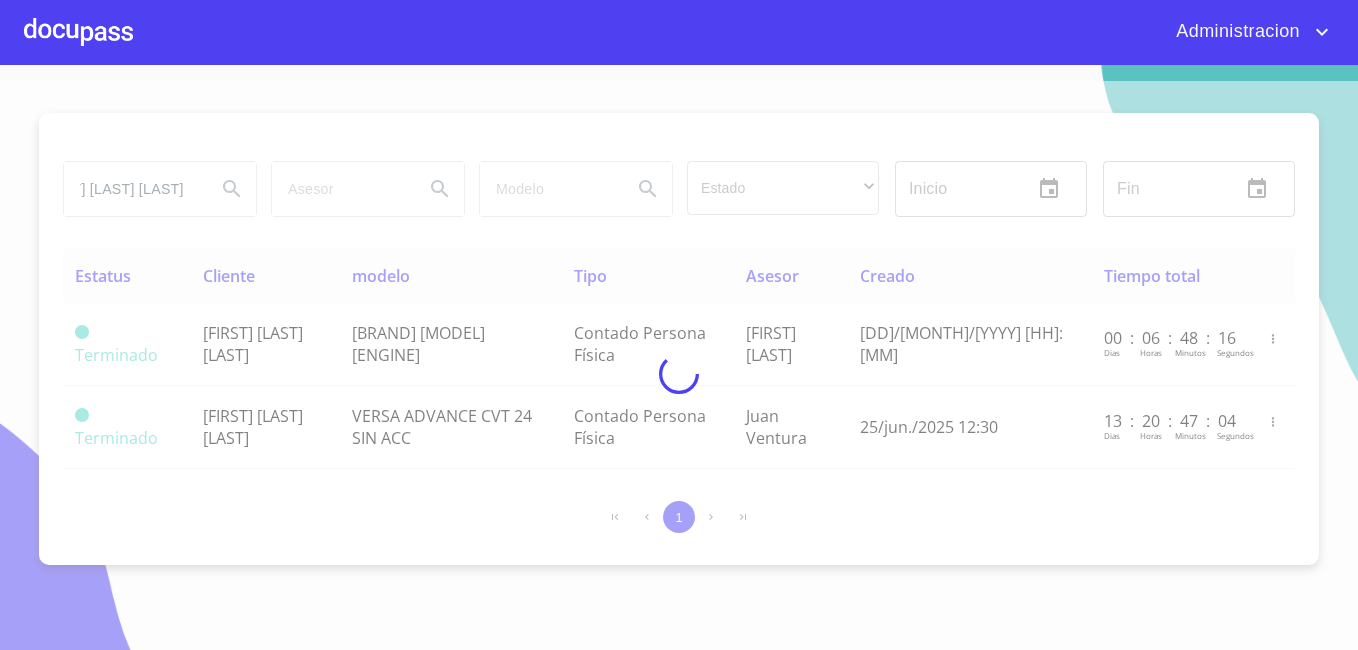 scroll, scrollTop: 0, scrollLeft: 0, axis: both 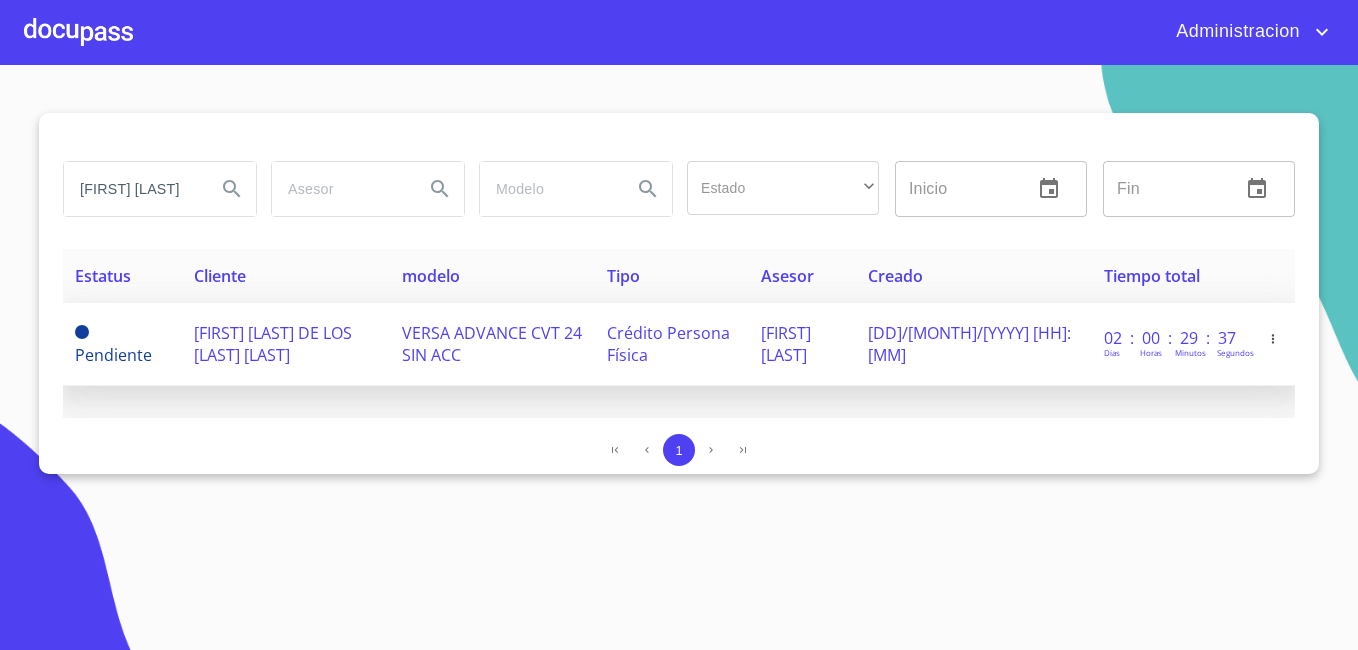 click on "[FIRST] [LAST] DE LOS [LAST] [LAST]" at bounding box center [285, 344] 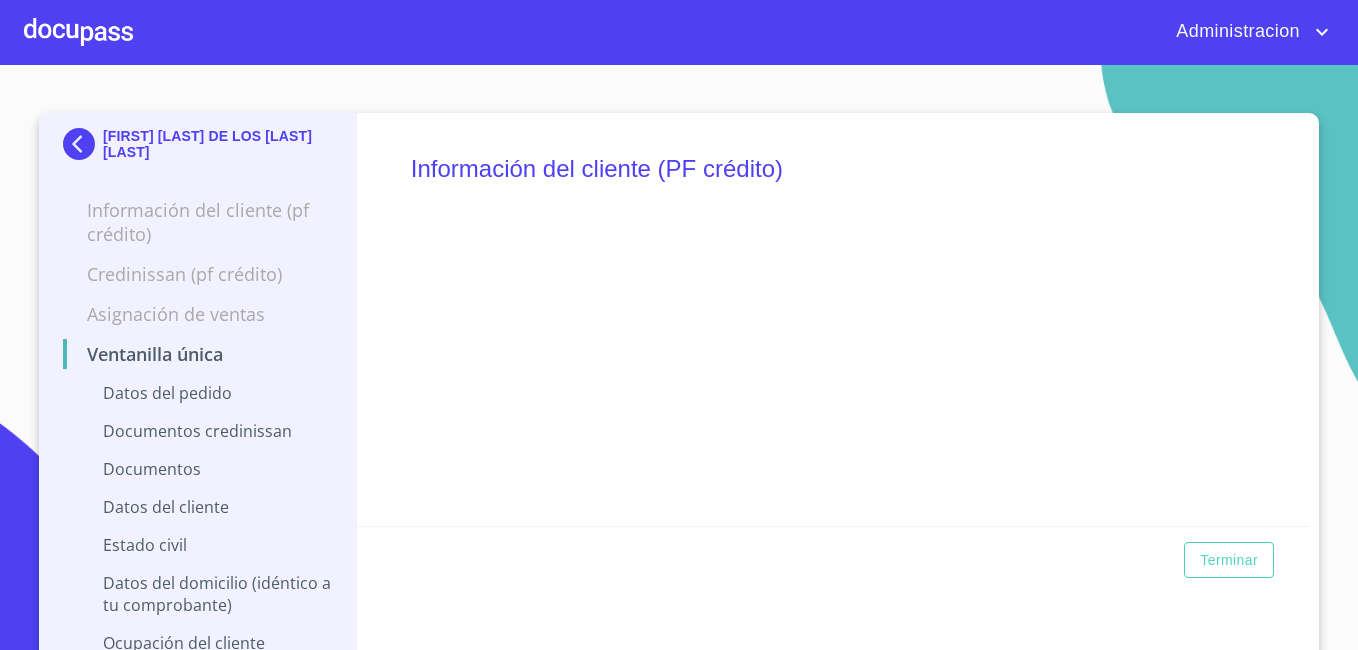 scroll, scrollTop: 16, scrollLeft: 0, axis: vertical 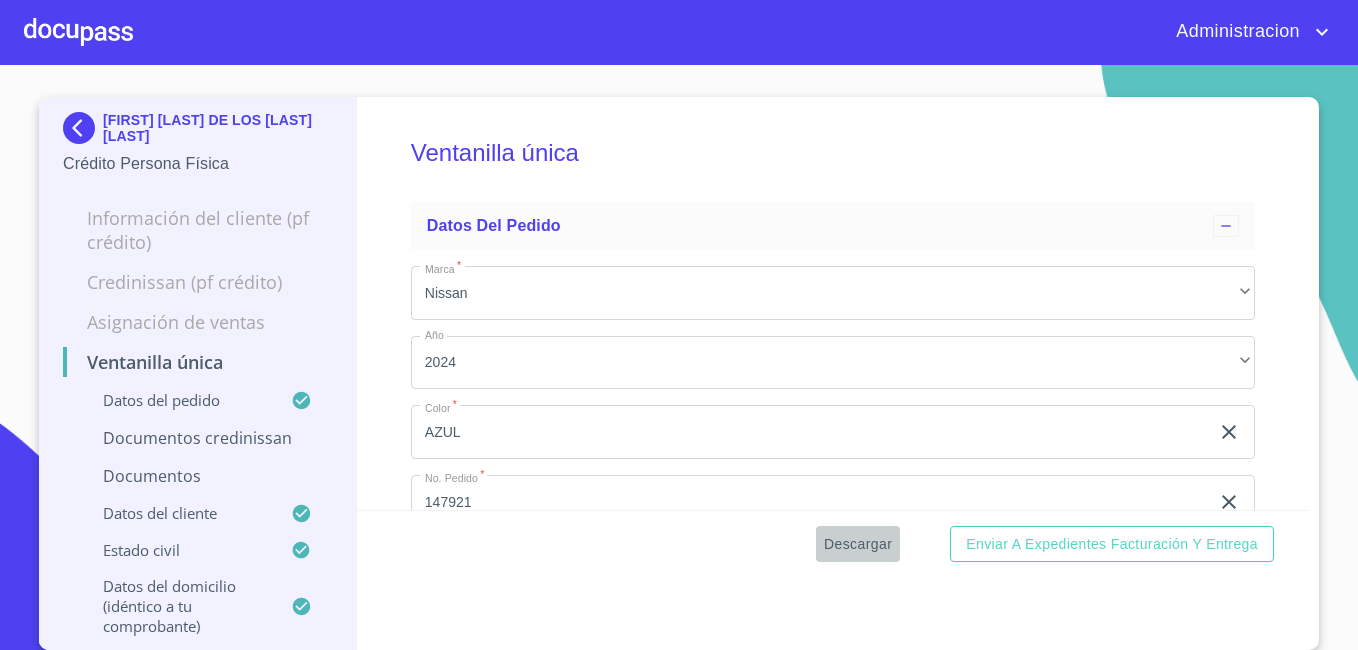 click on "Descargar" at bounding box center [858, 544] 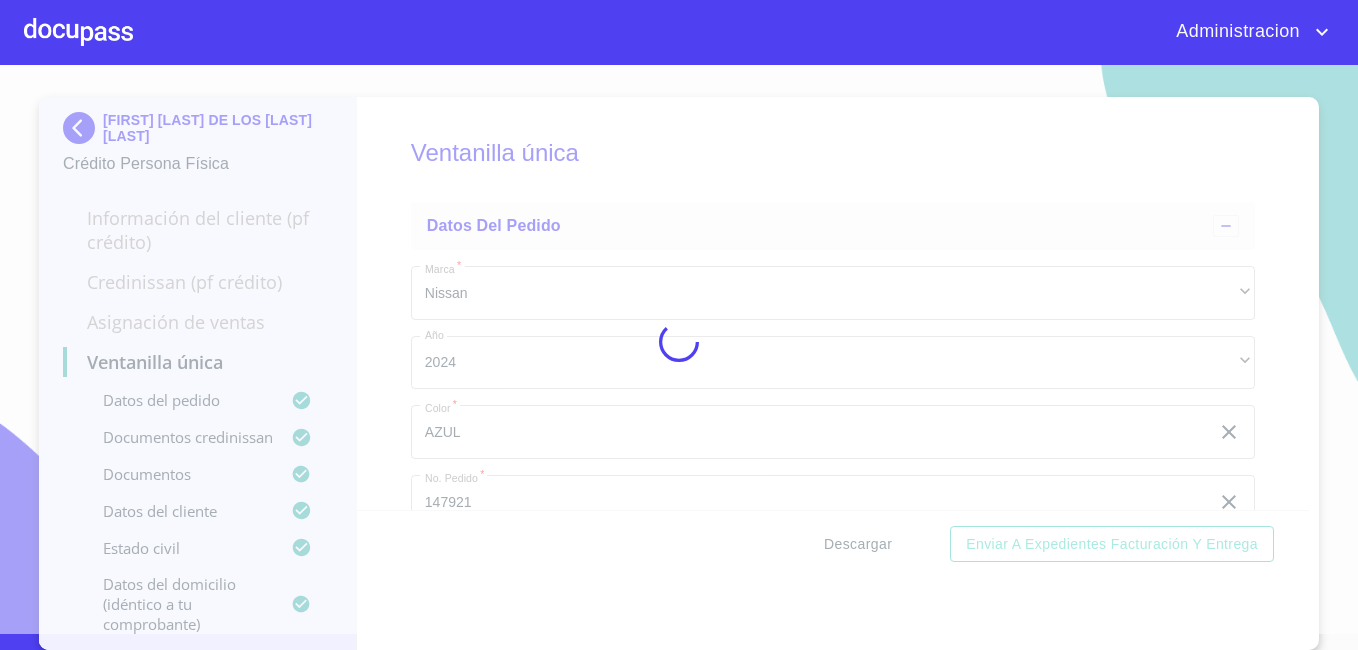 click at bounding box center [679, 341] 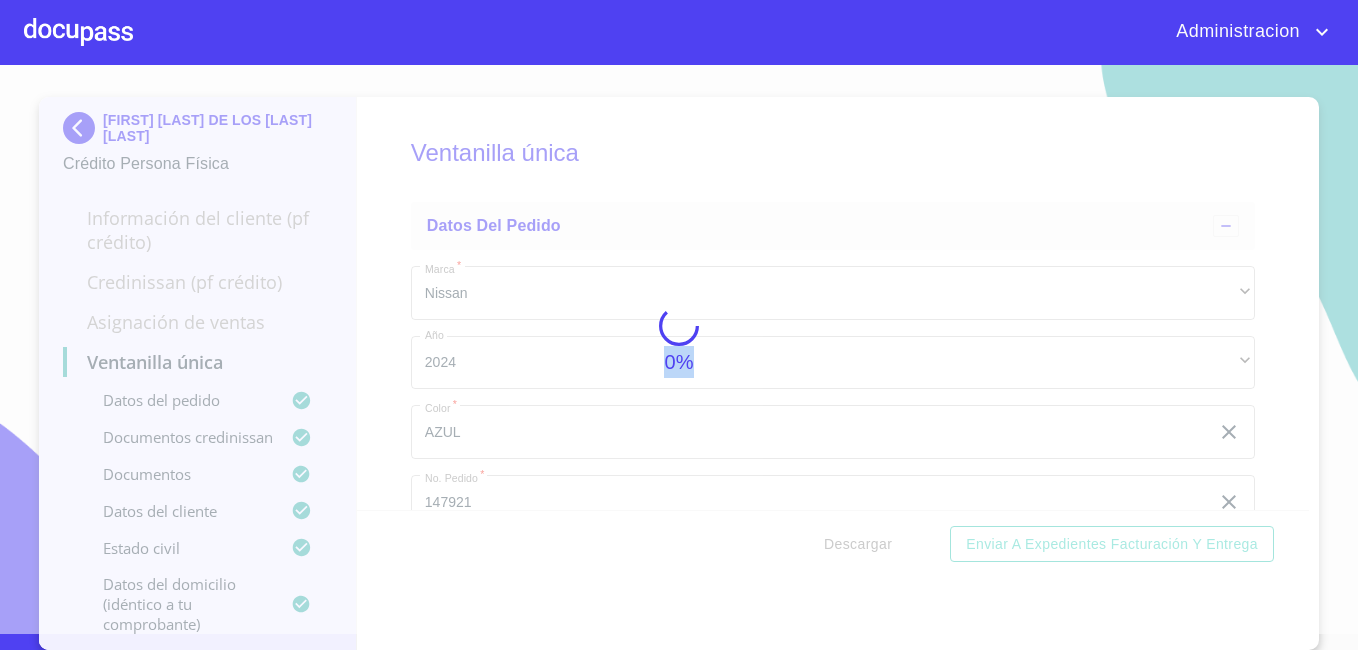 click on "0%" at bounding box center [679, 341] 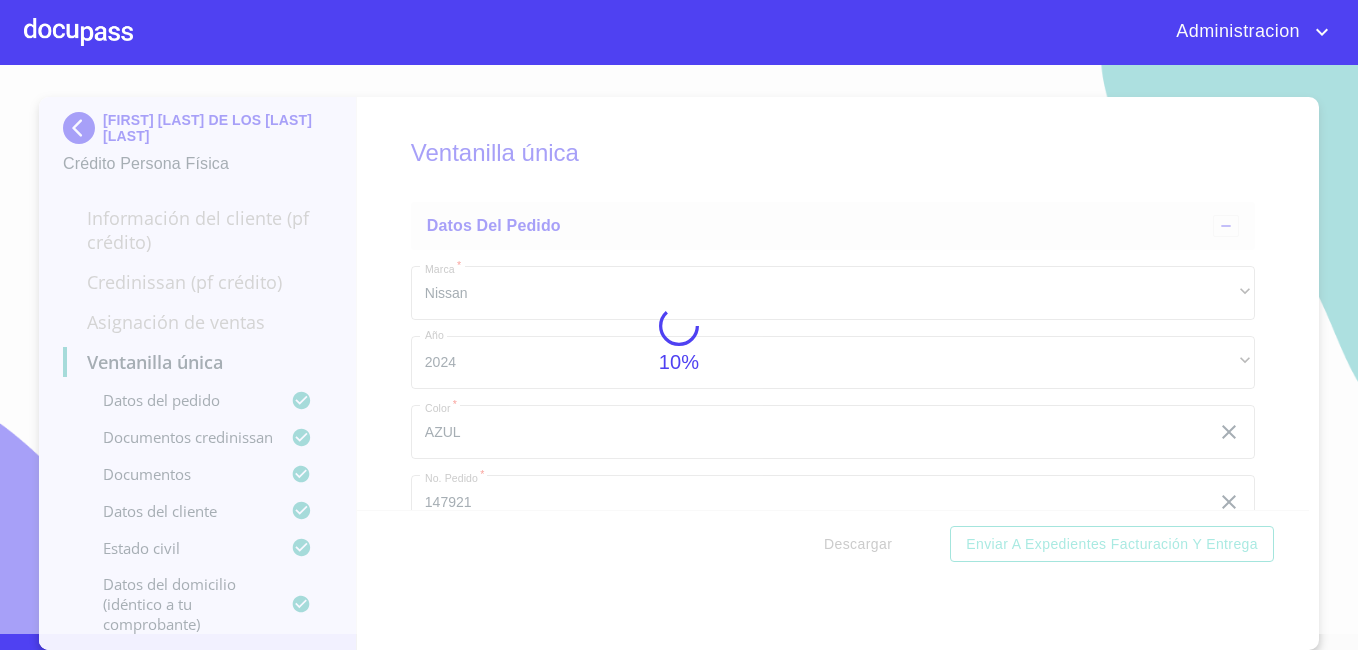 click on "10%" at bounding box center (679, 341) 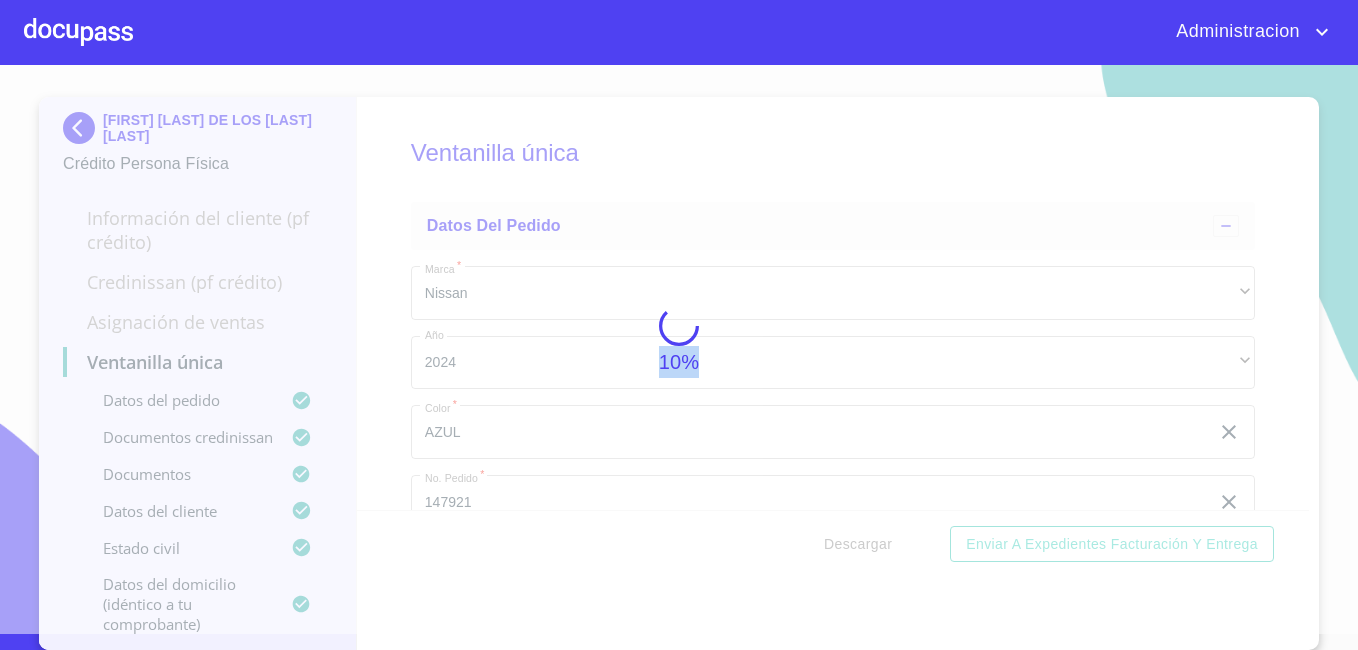 click on "10%" at bounding box center (679, 341) 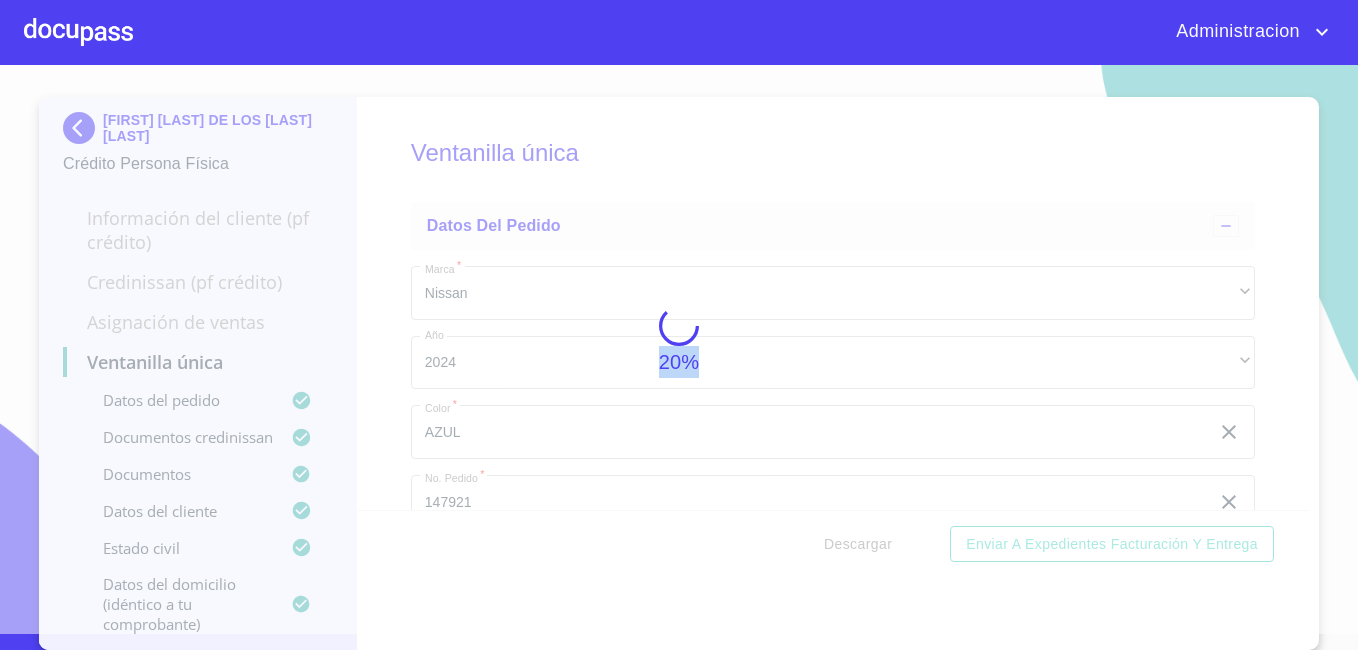 click on "20%" at bounding box center (679, 341) 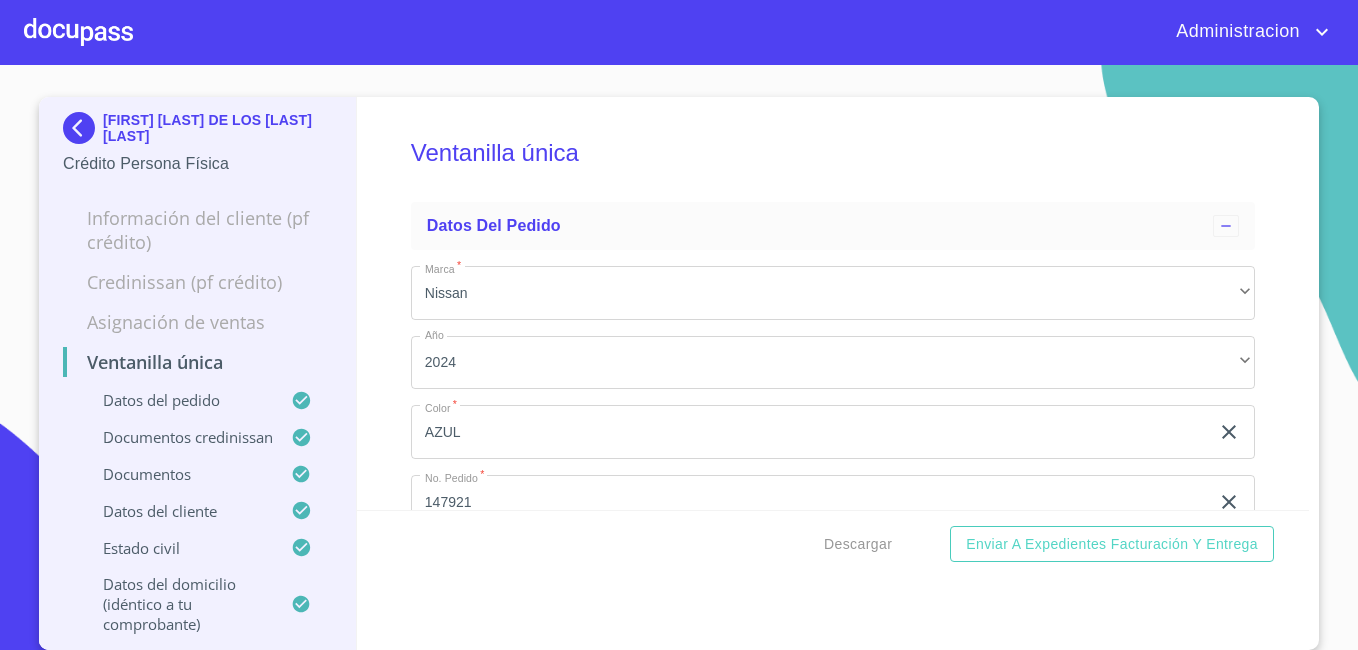 click on "[FIRST] [LAST] DE LOS [LAST] [LAST] [OCCUPATION] [OCCUPATION]" at bounding box center (197, 144) 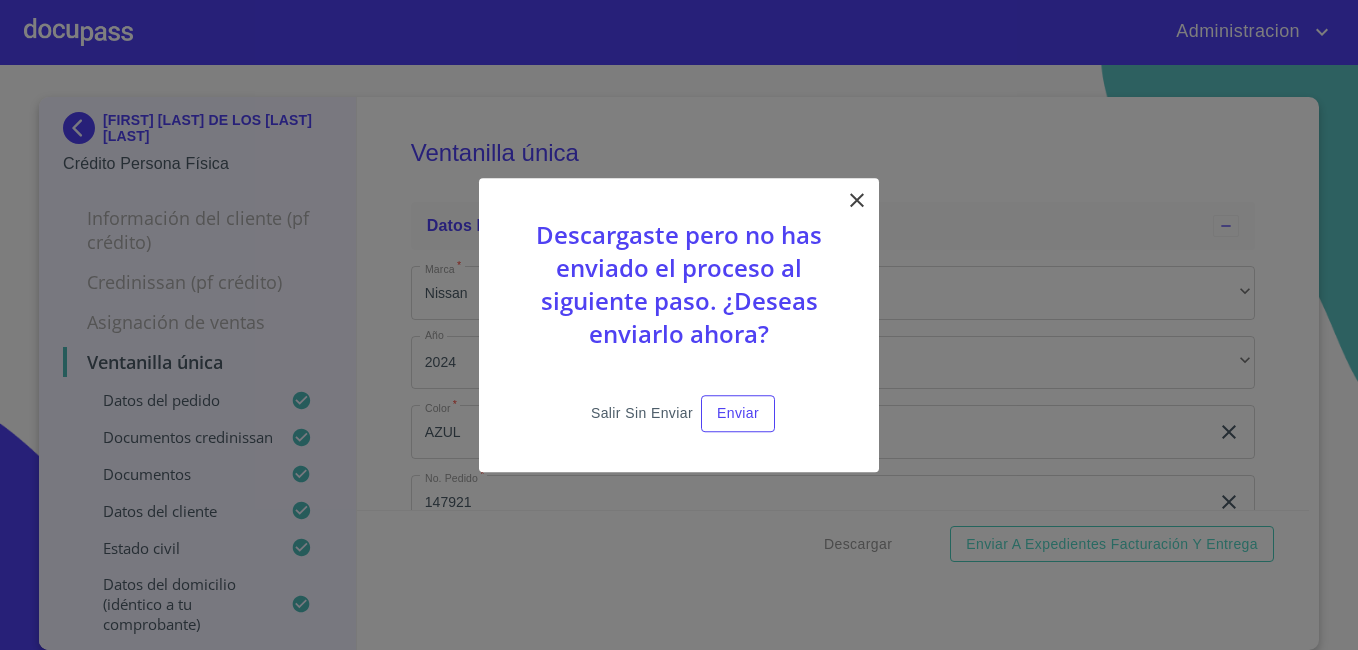 click on "Salir sin enviar" at bounding box center [642, 413] 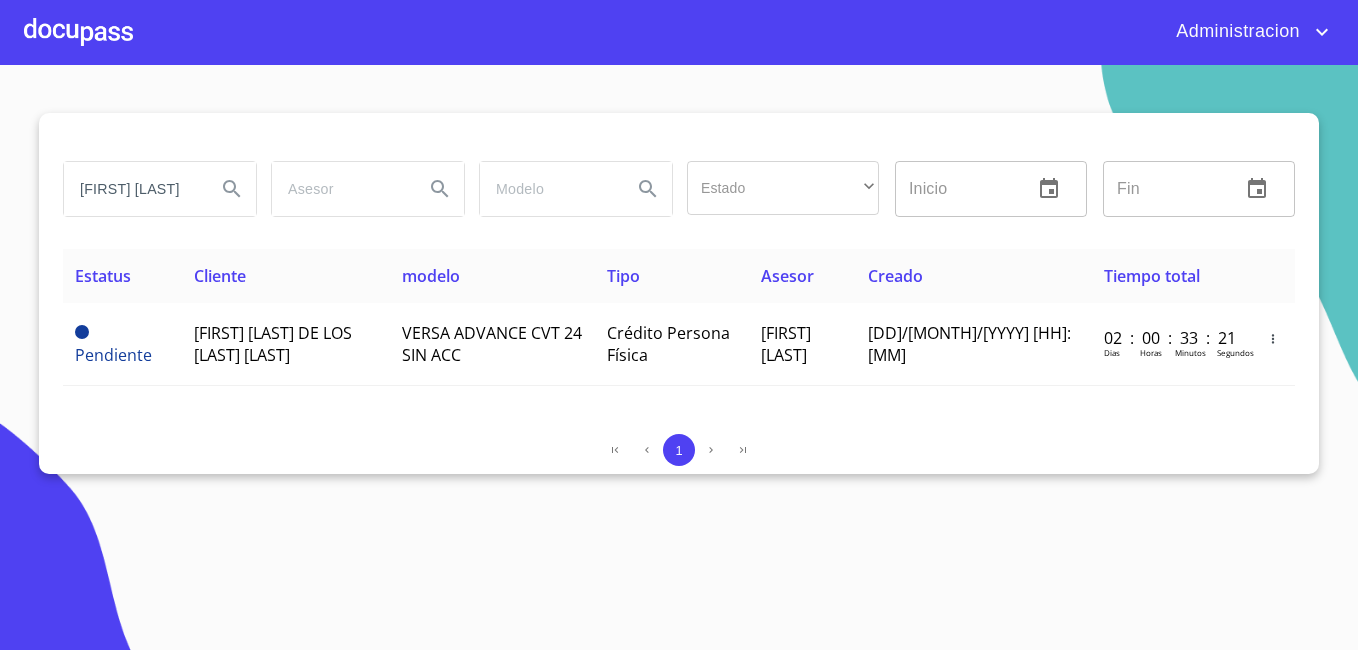 click on "[FIRST] [LAST] [LAST]" at bounding box center [132, 189] 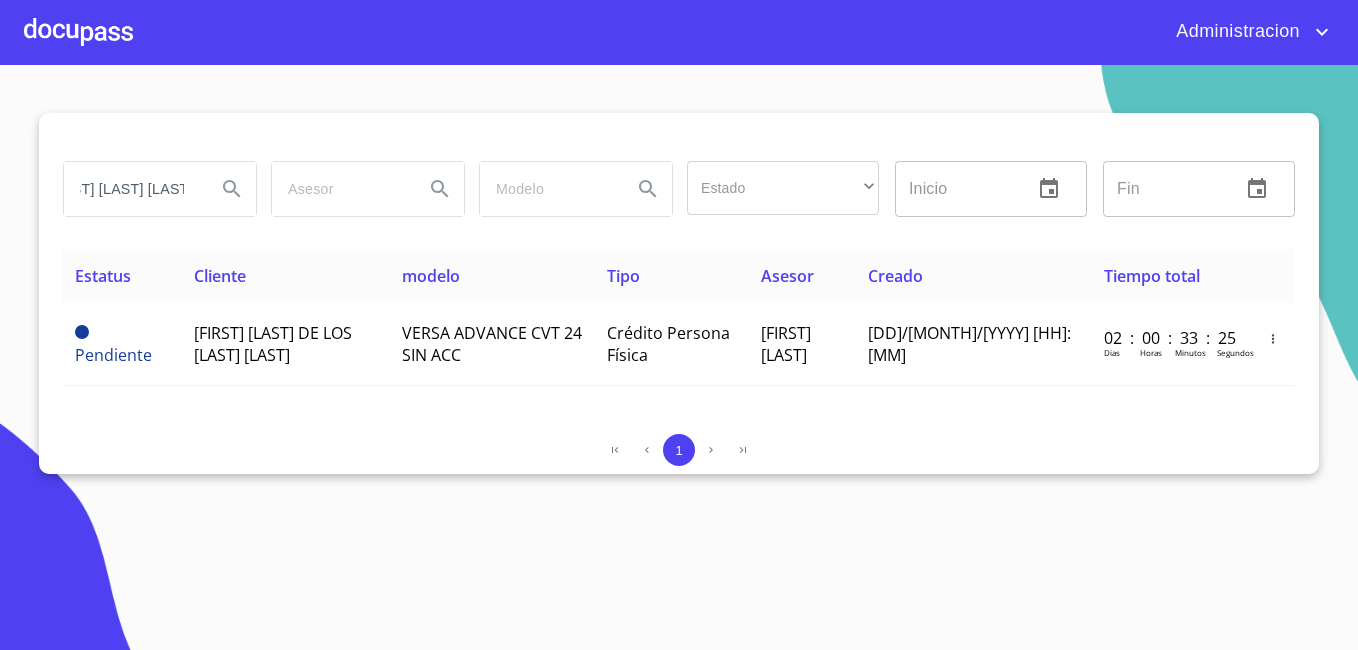scroll, scrollTop: 0, scrollLeft: 43, axis: horizontal 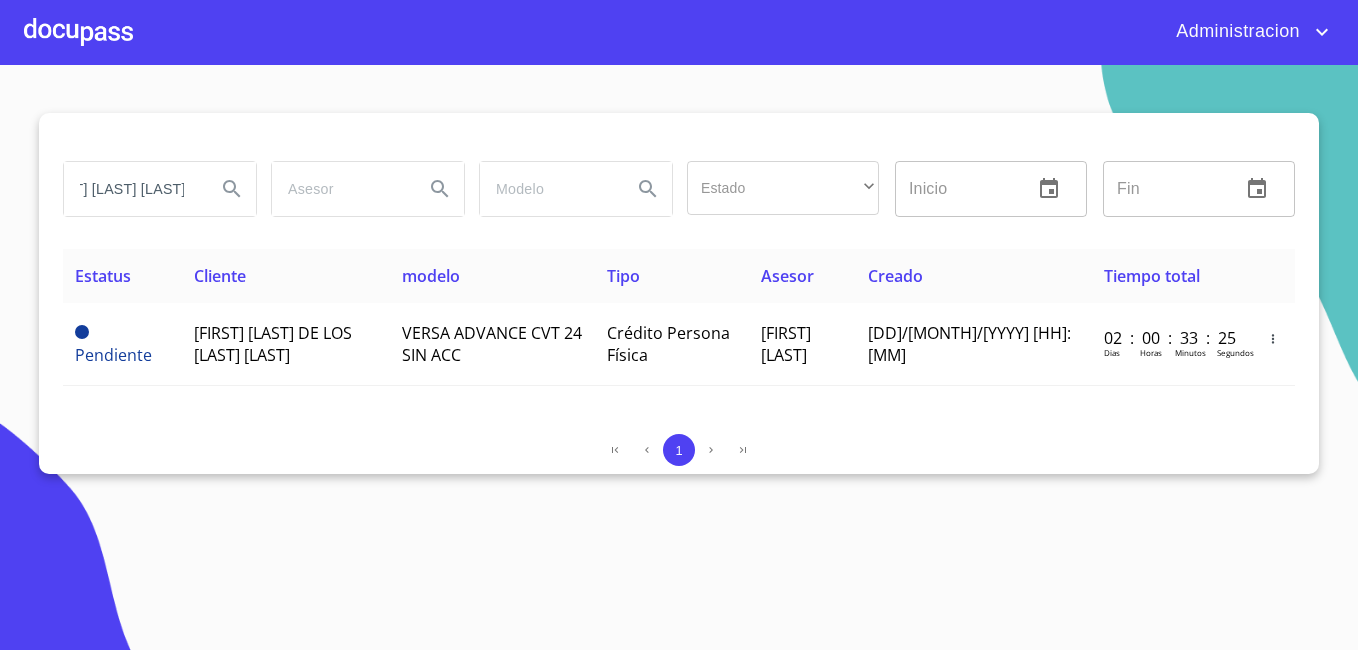 type on "[FIRST] [LAST] [LAST]" 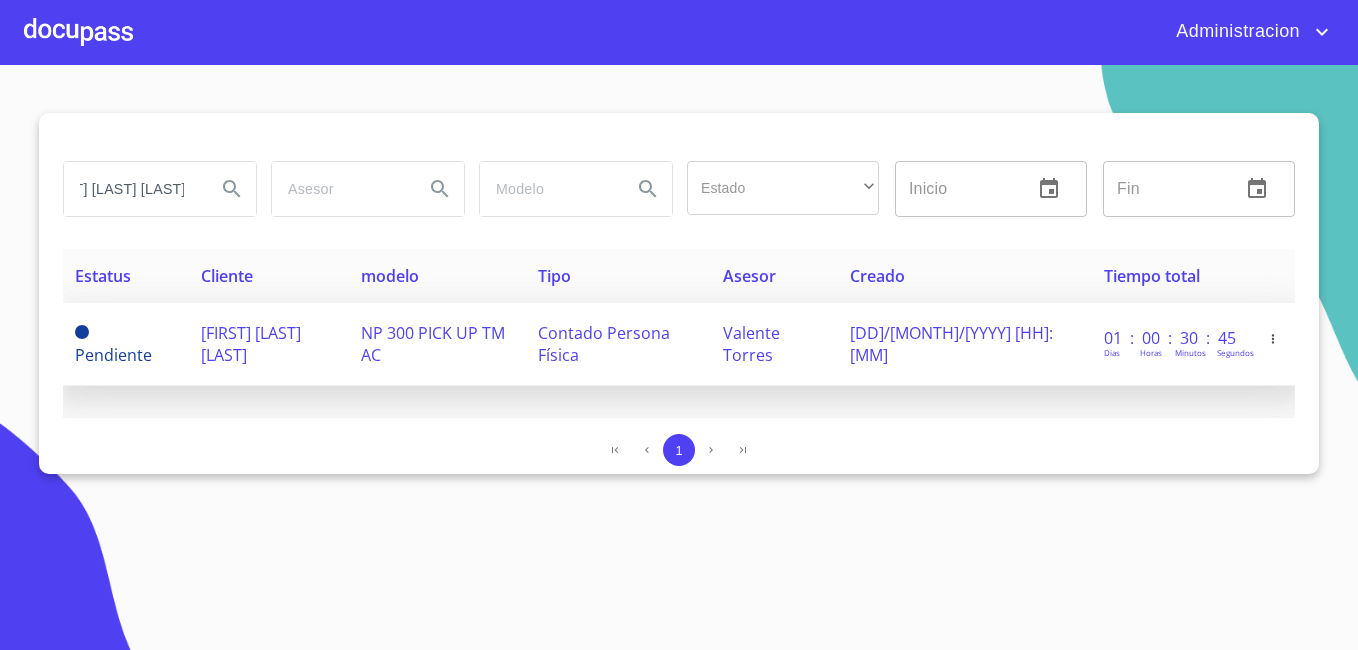 click on "[FIRST] [LAST] [LAST]" at bounding box center [269, 344] 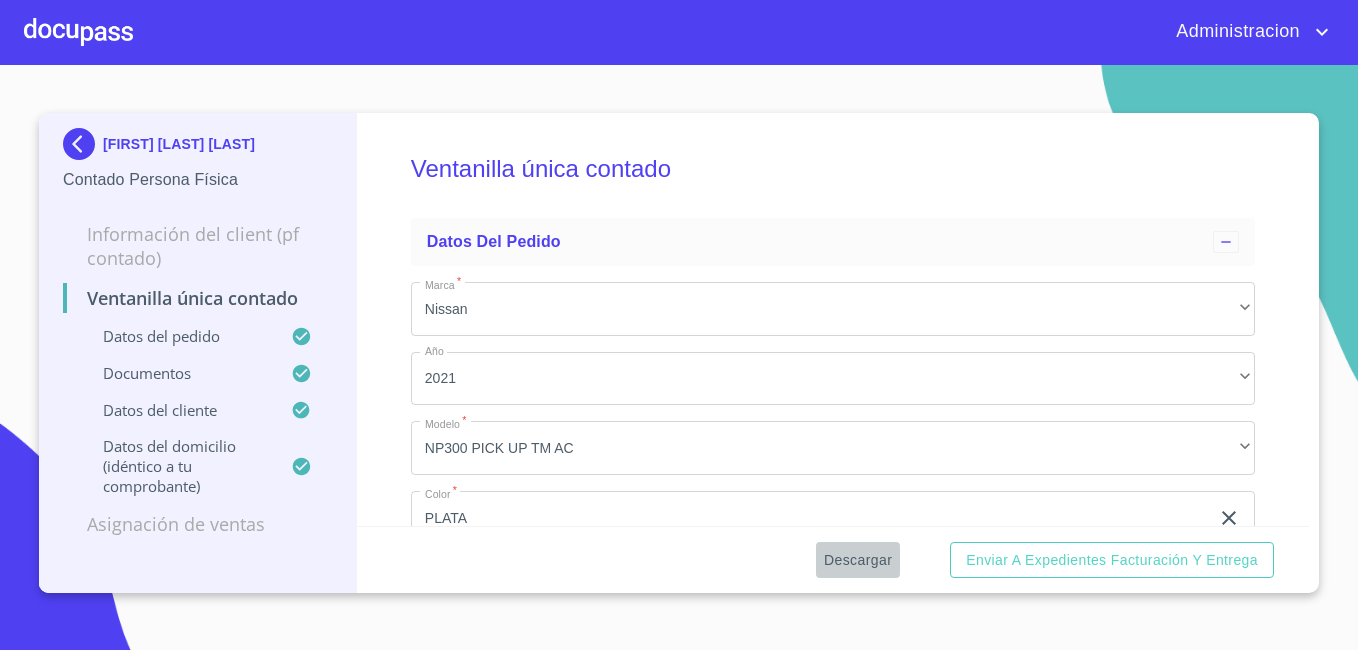 click on "Descargar" at bounding box center (858, 560) 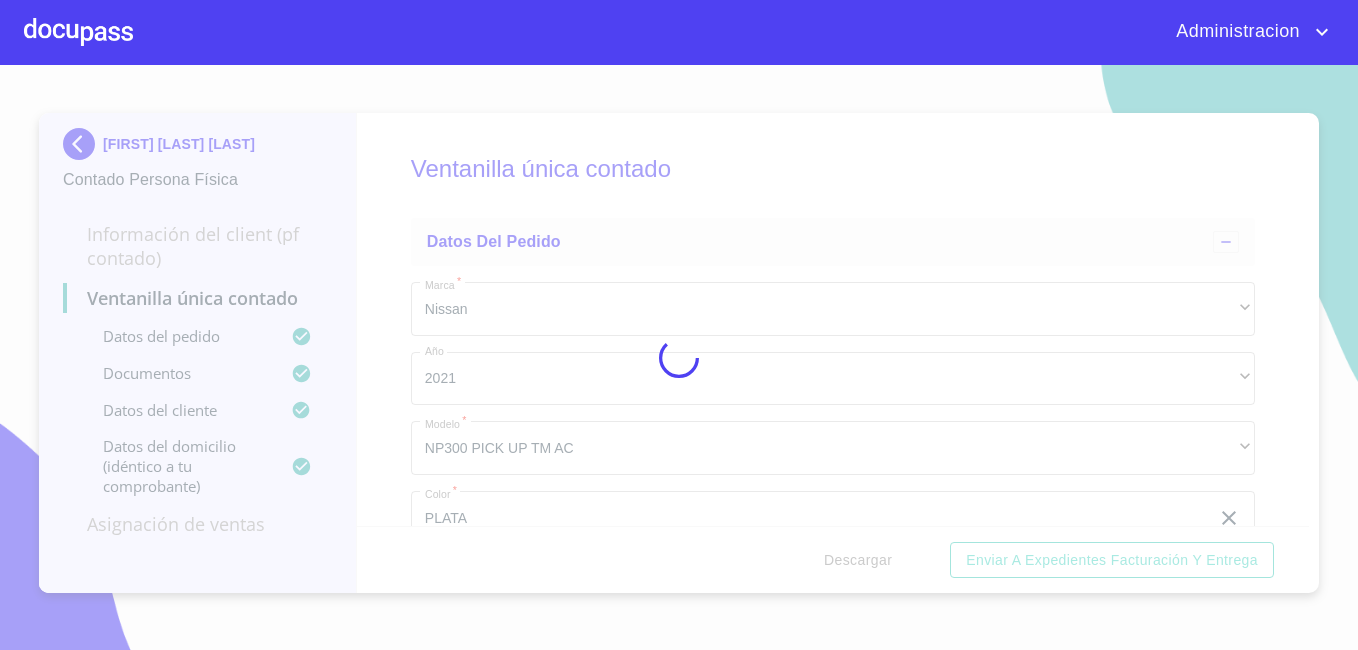 click at bounding box center (679, 357) 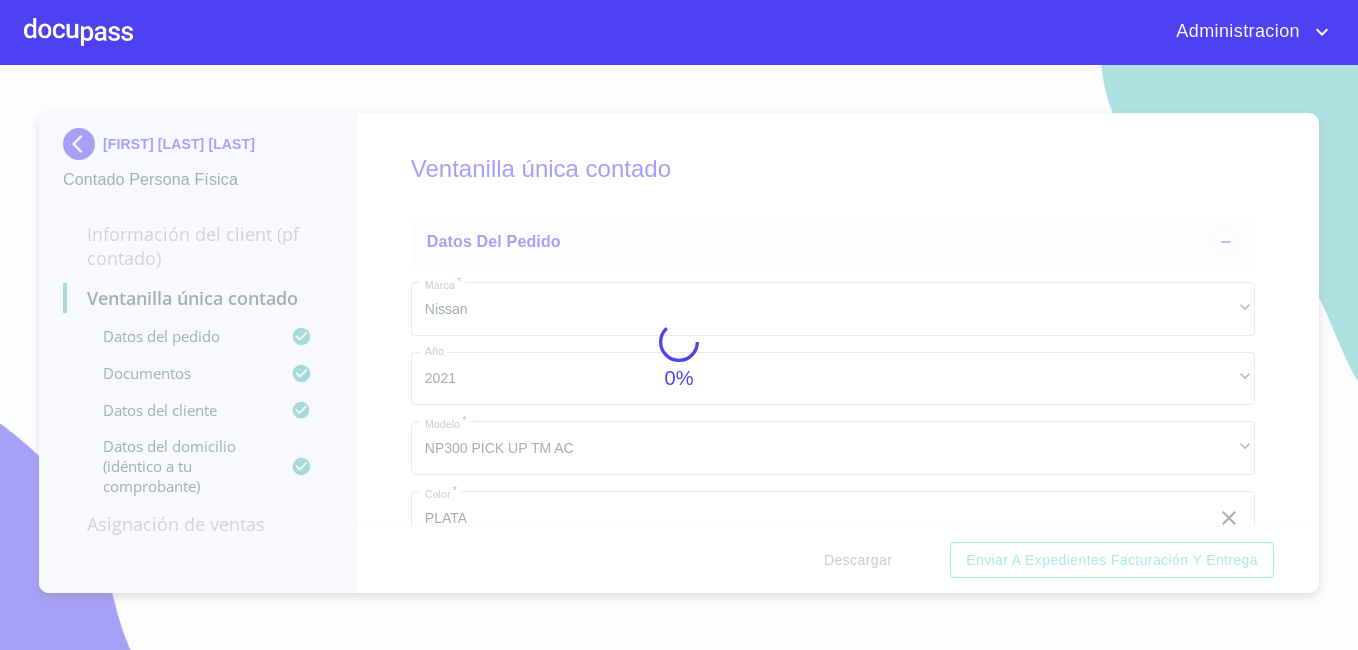 click on "0%" at bounding box center (679, 357) 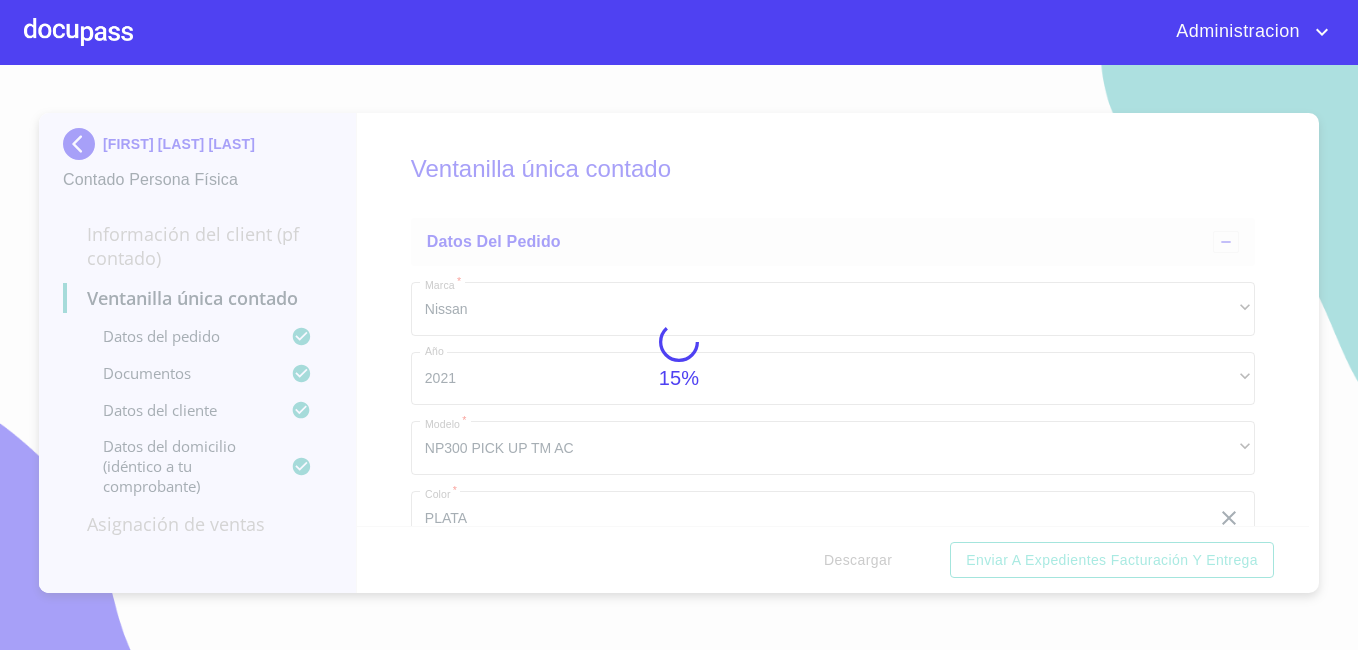 click on "15%" at bounding box center [679, 357] 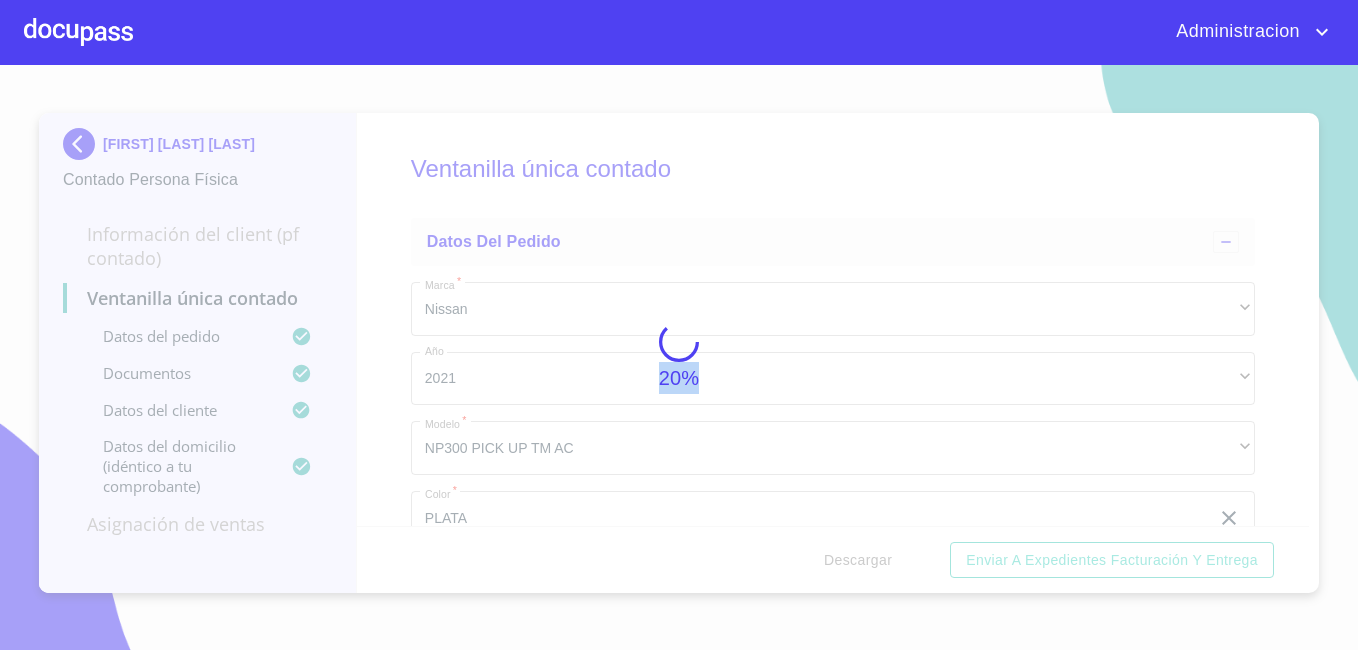 click on "20%" at bounding box center [679, 357] 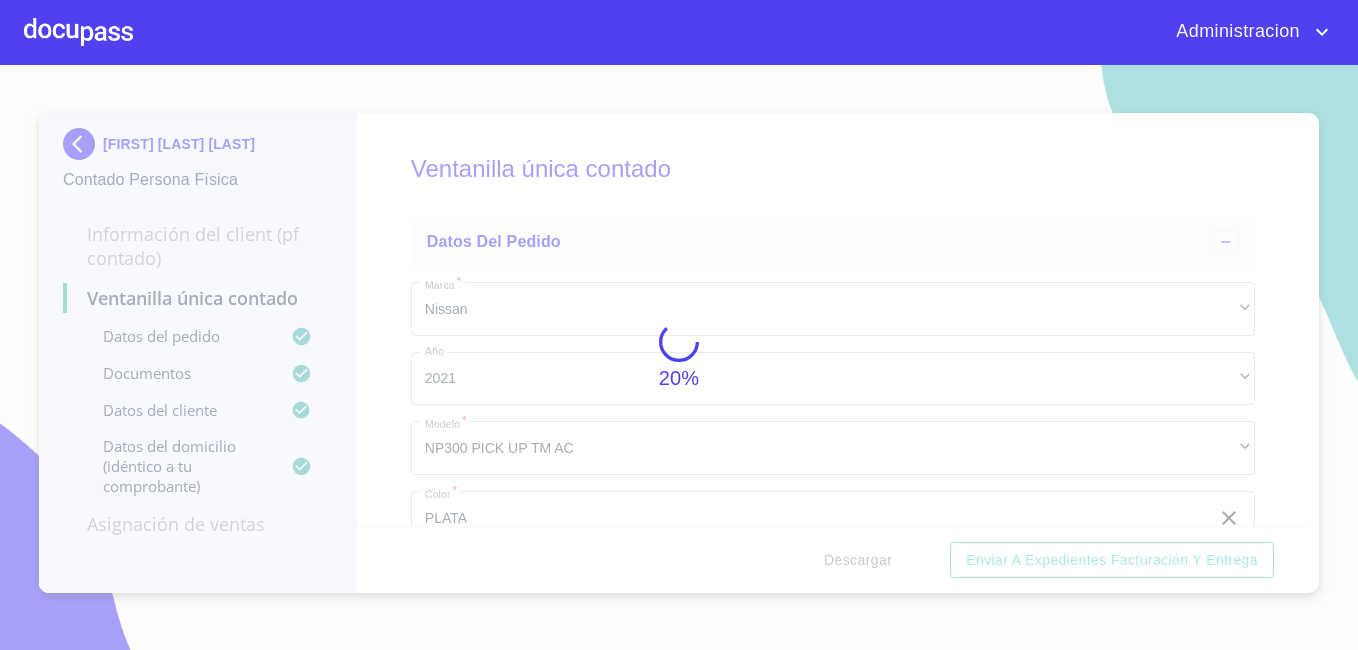 click on "20%" at bounding box center [679, 357] 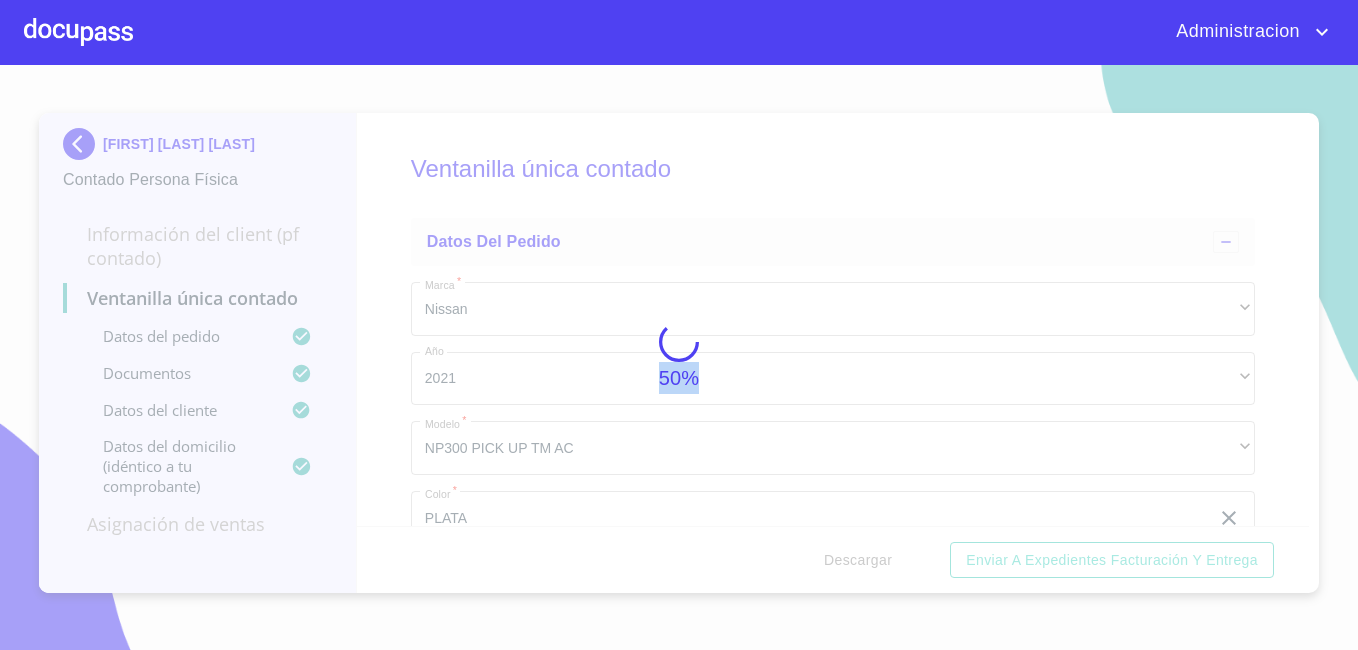 click on "50%" at bounding box center (679, 357) 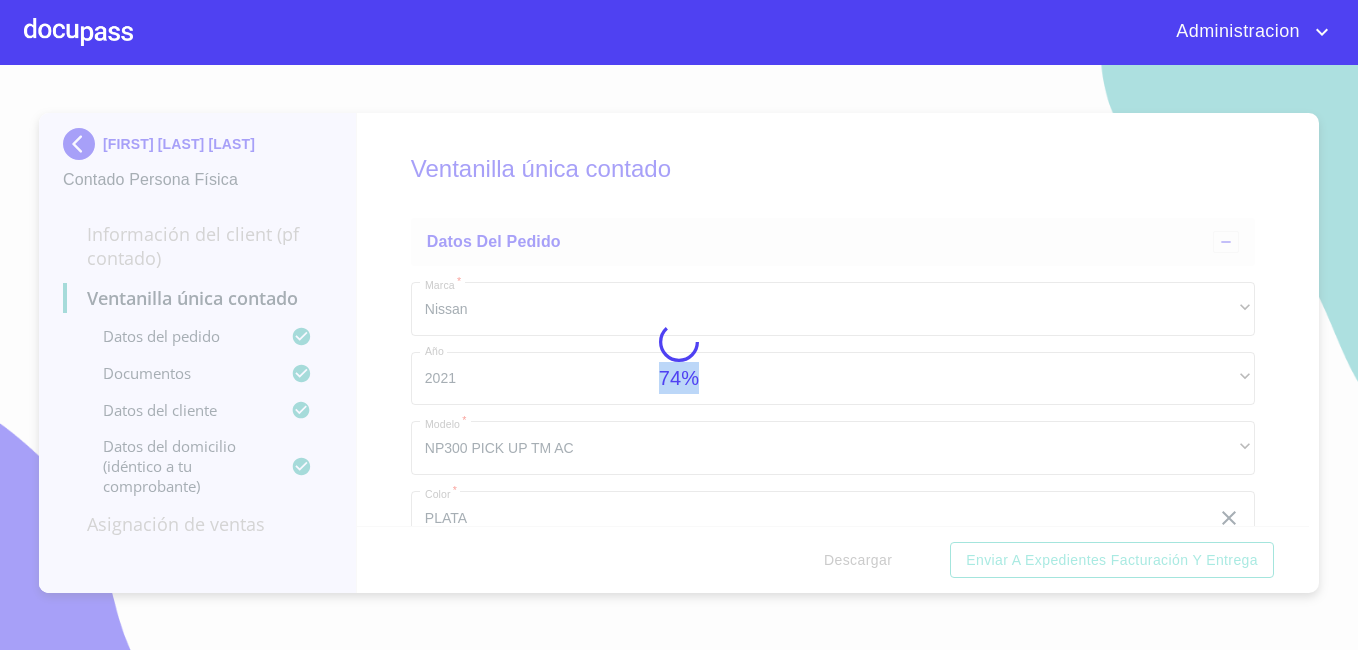click on "74%" at bounding box center [679, 357] 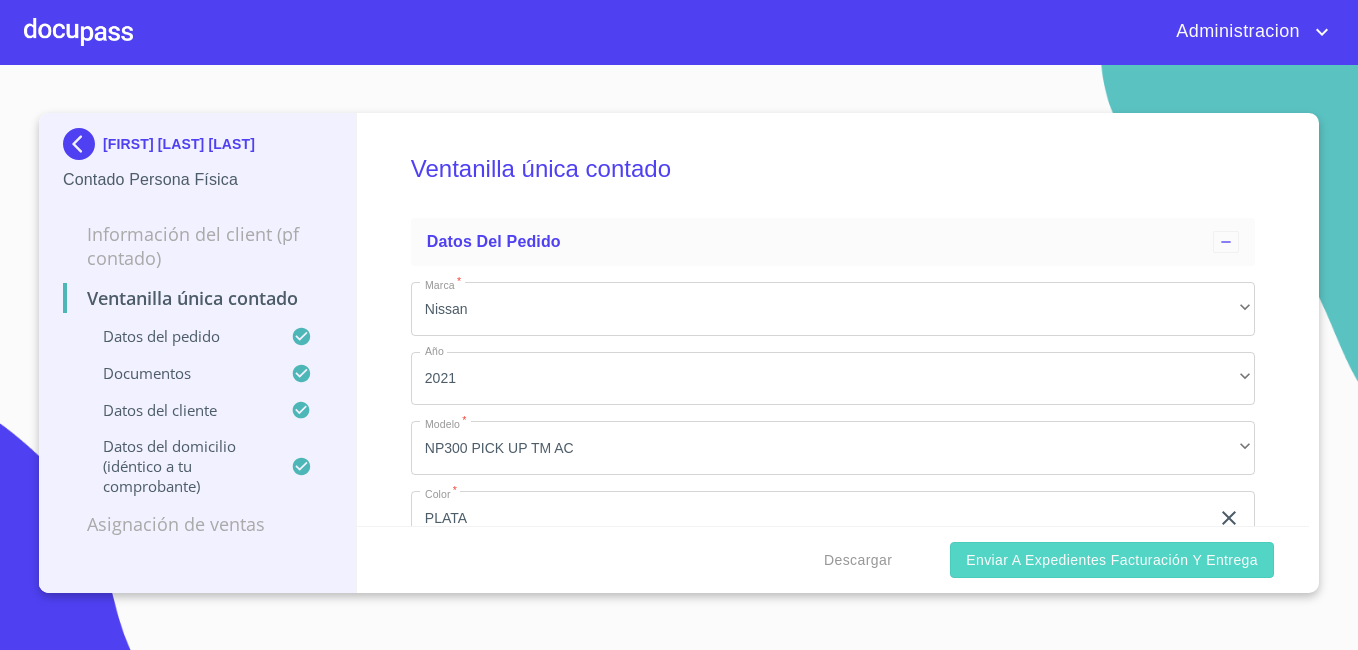 click on "Enviar a Expedientes Facturación y Entrega" at bounding box center [1112, 560] 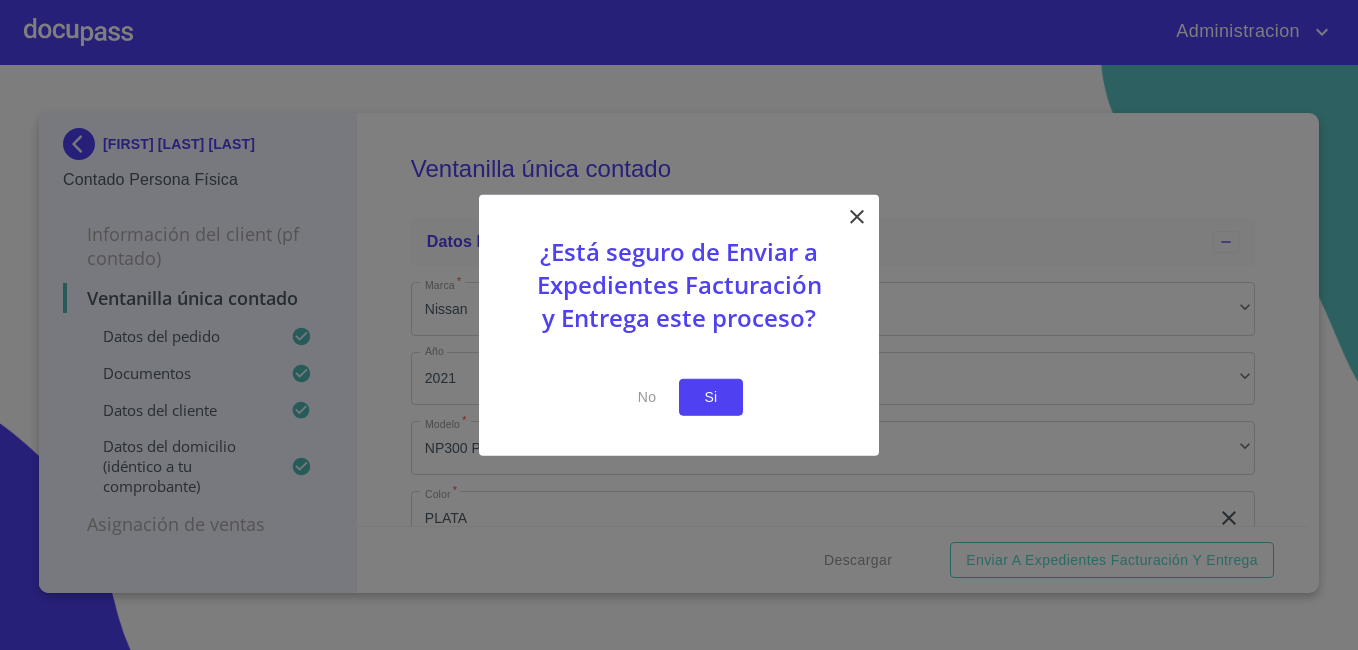click on "Si" at bounding box center (711, 397) 